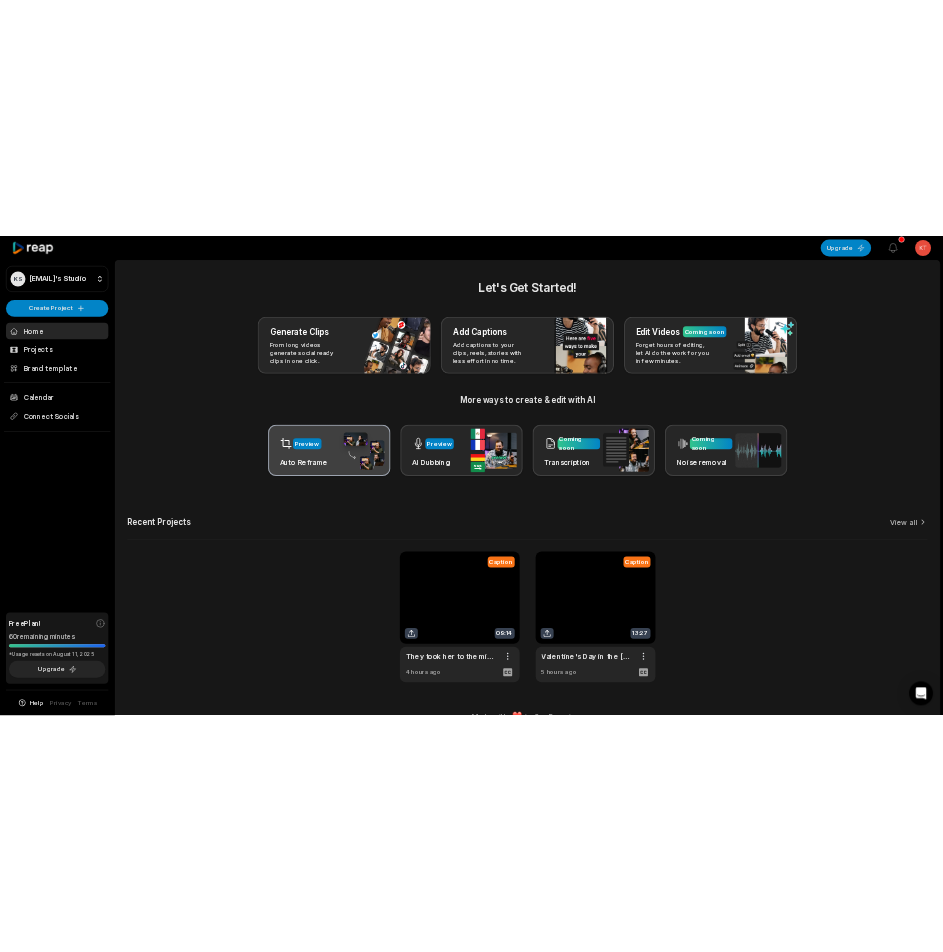 scroll, scrollTop: 0, scrollLeft: 0, axis: both 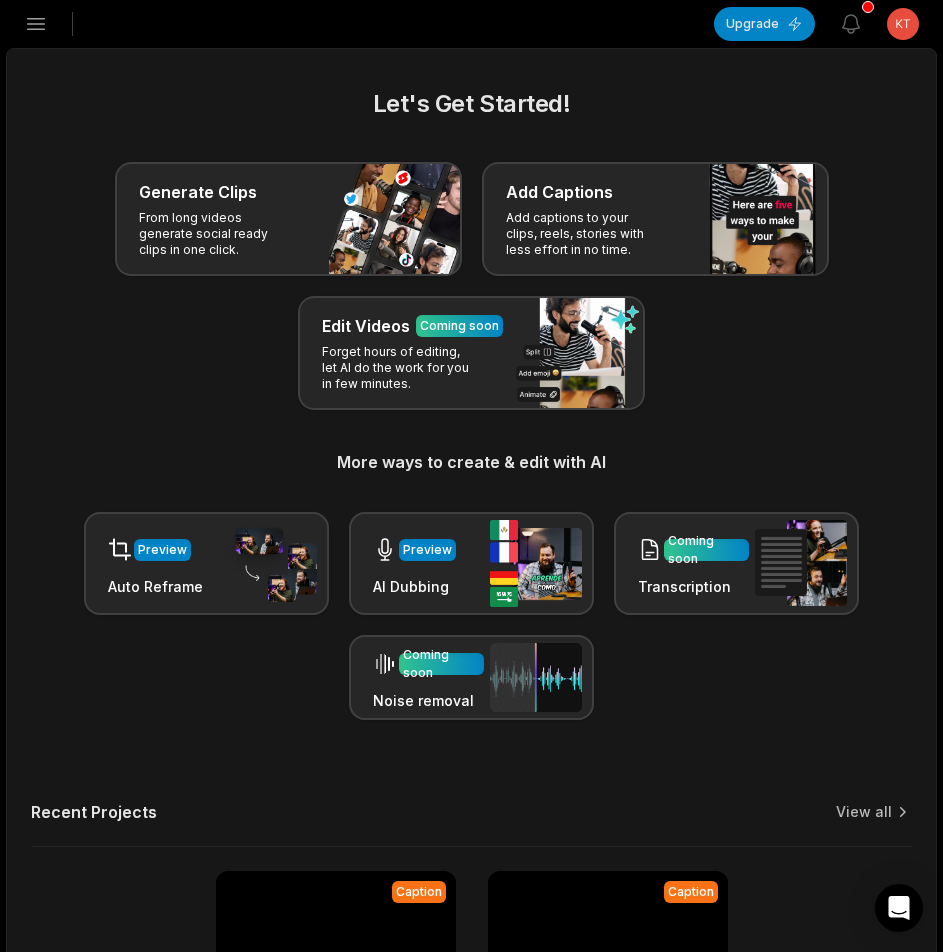 click at bounding box center (397, 24) 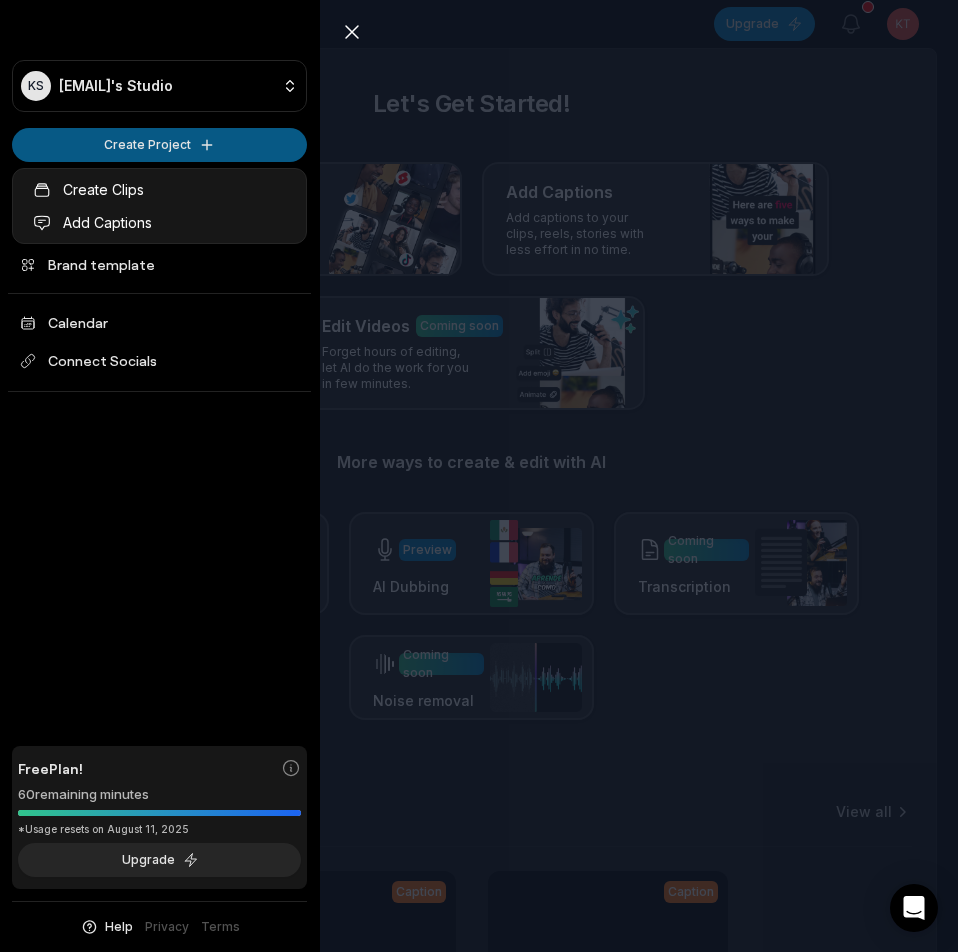 click on "KS Ktvkynmx@telegmail.com's Studio Create Project Home Projects Brand template Calendar Connect Socials Free  Plan! 60  remaining minutes *Usage resets on August 11, 2025 Upgrade Help Privacy Terms Open sidebar Upgrade View notifications Open user menu   Let's Get Started! Generate Clips From long videos generate social ready clips in one click. Add Captions Add captions to your clips, reels, stories with less effort in no time. Edit Videos Coming soon Forget hours of editing, let AI do the work for you in few minutes. More ways to create & edit with AI Preview Auto Reframe Preview AI Dubbing Coming soon Transcription Coming soon Noise removal Recent Projects View all Caption 09:14 They took her to the midwife to check if she was pregnant. Open options 4 hours ago Caption 13:27 Valentine's Day in the Nopalera neighborhood Open options 5 hours ago Made with   in San Francisco
Close sidebar KS Ktvkynmx@telegmail.com's Studio Create Project Home Projects Brand template Calendar Connect Socials Free 60" at bounding box center (479, 476) 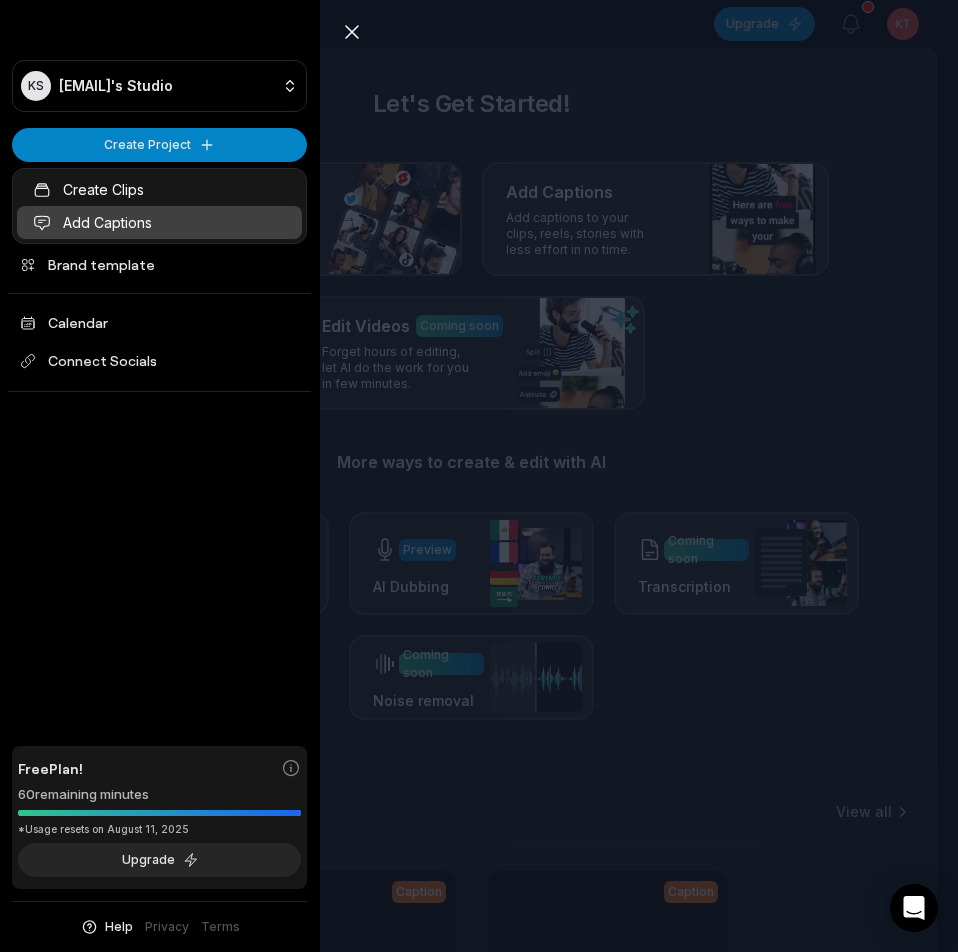 click on "Add Captions" at bounding box center [159, 222] 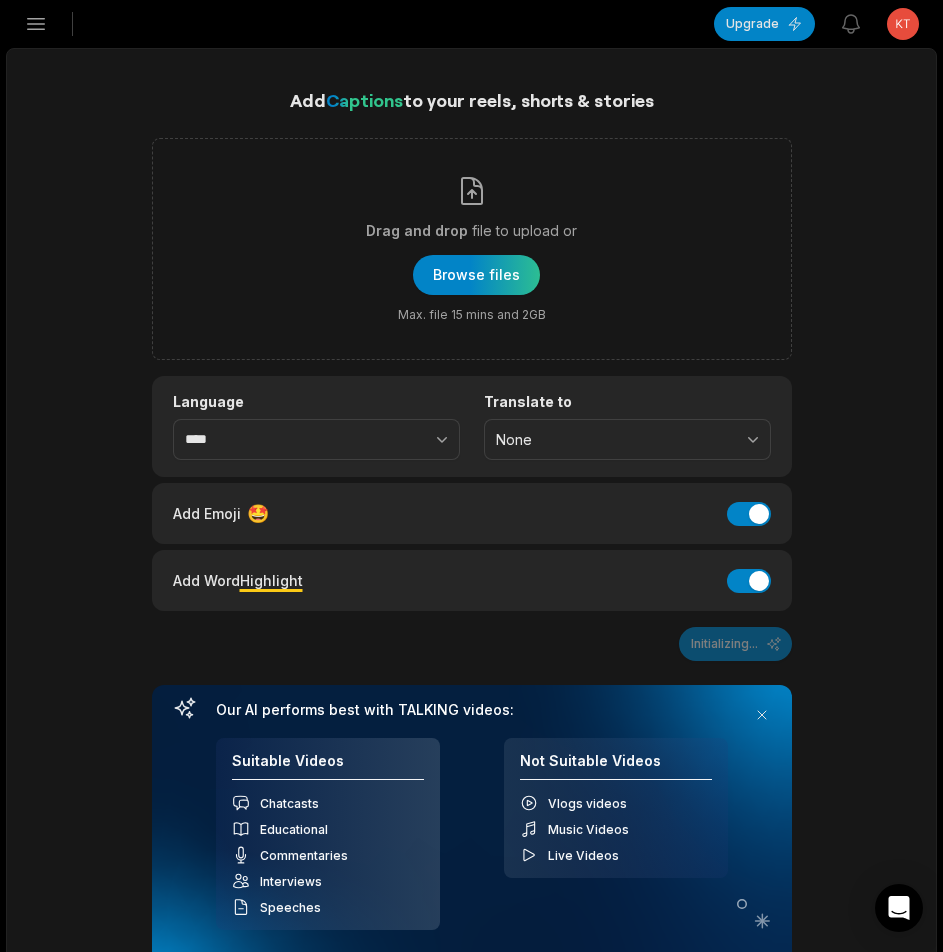 scroll, scrollTop: 0, scrollLeft: 0, axis: both 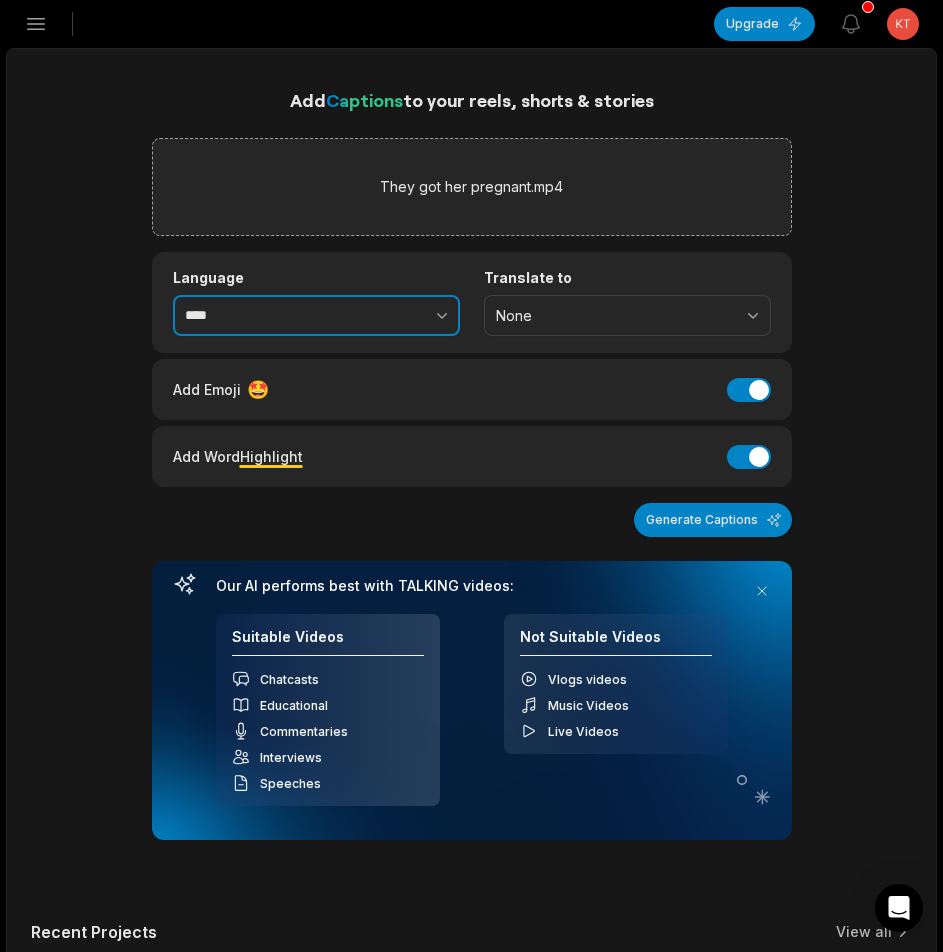 drag, startPoint x: 429, startPoint y: 314, endPoint x: 418, endPoint y: 325, distance: 15.556349 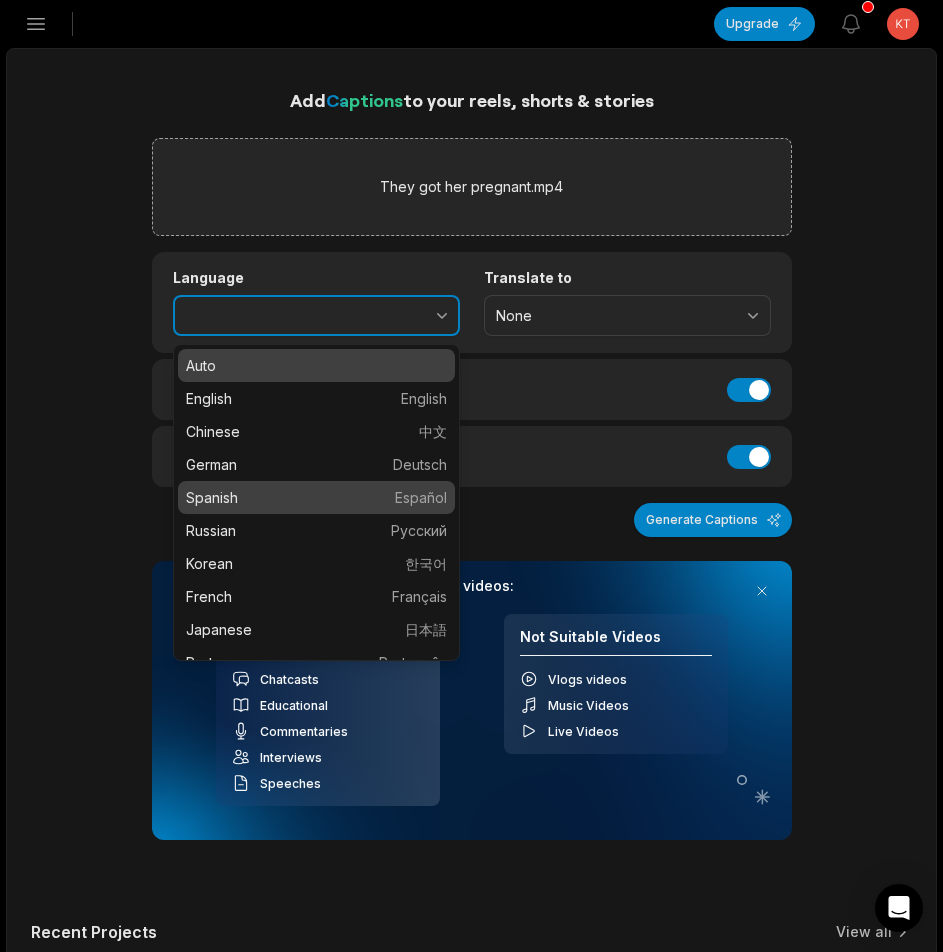 type on "*******" 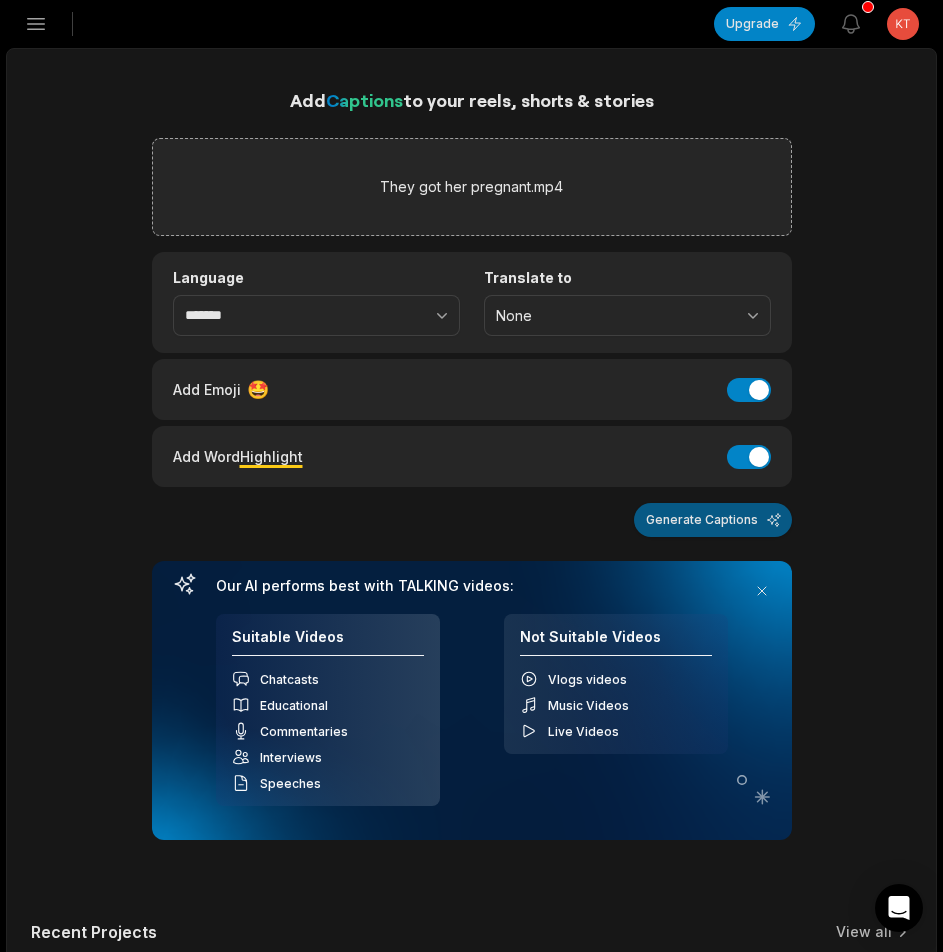 click on "Generate Captions" at bounding box center [713, 520] 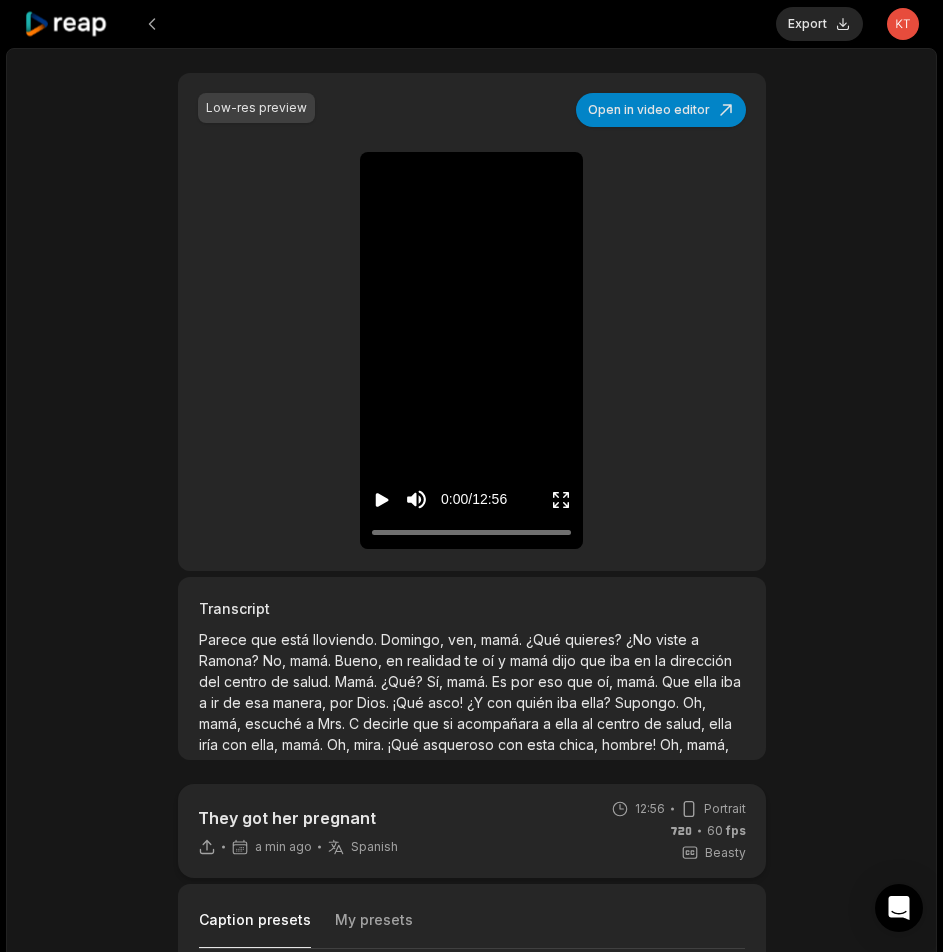 scroll, scrollTop: 300, scrollLeft: 0, axis: vertical 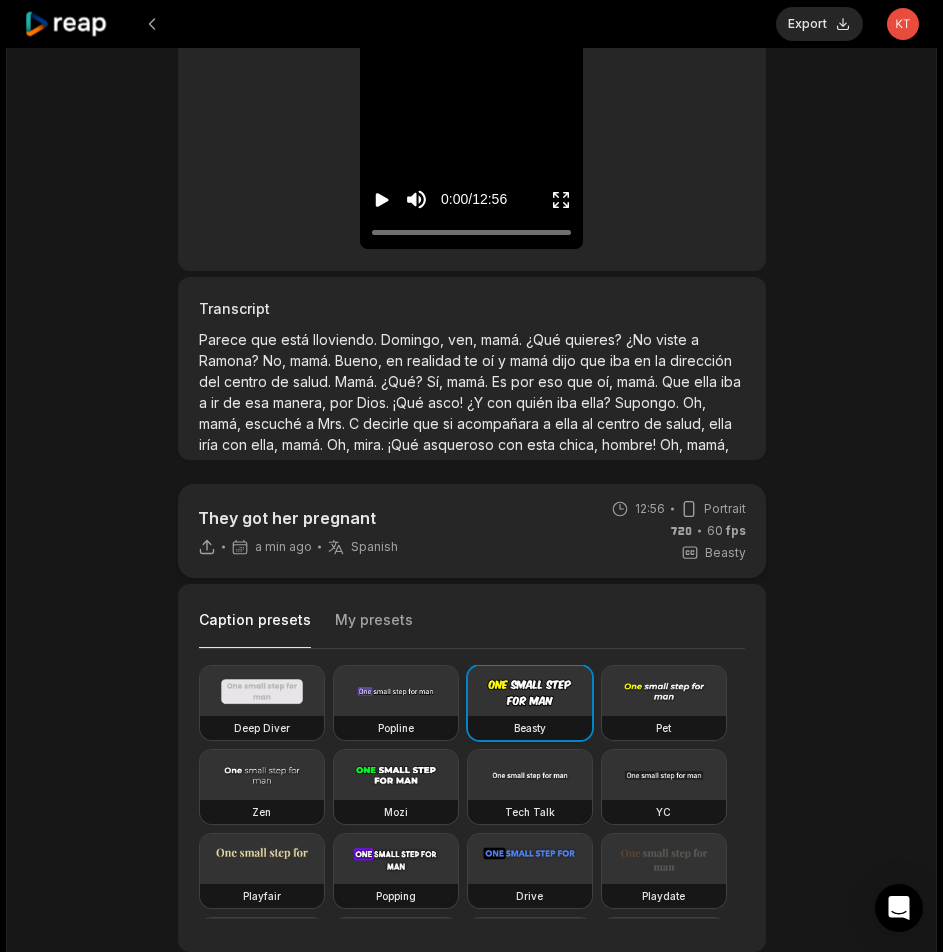 drag, startPoint x: 420, startPoint y: 772, endPoint x: 480, endPoint y: 723, distance: 77.46612 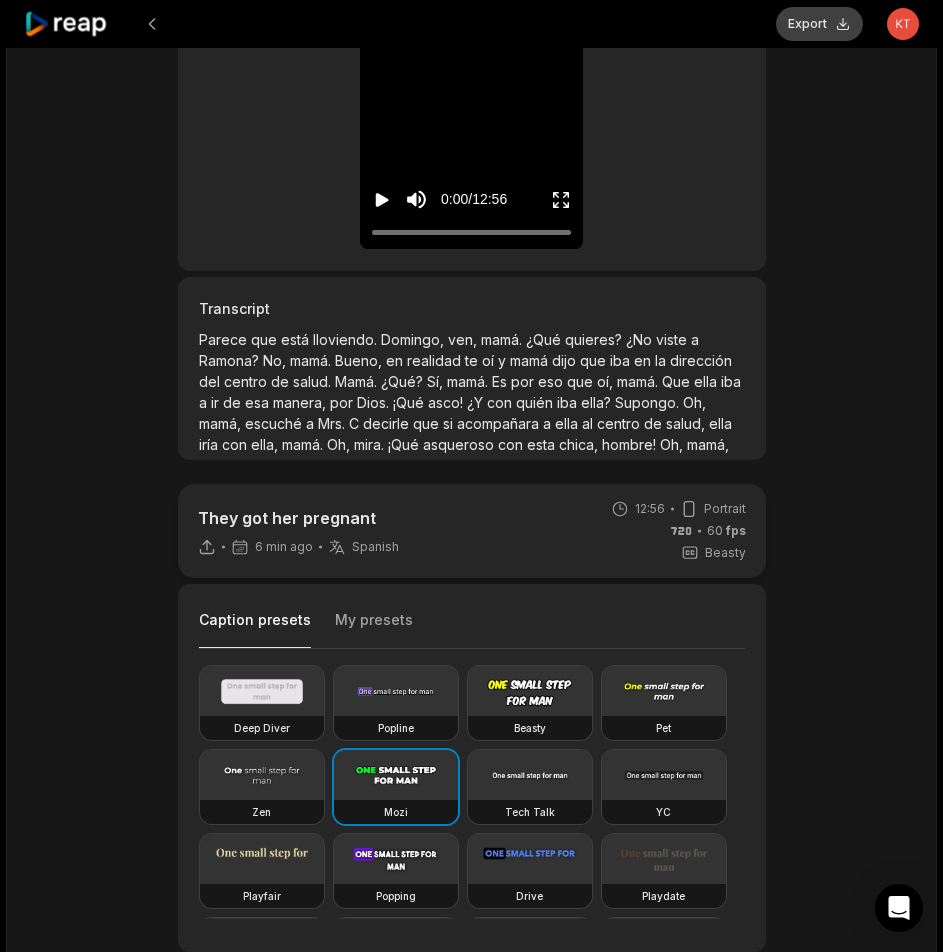 click on "Export" at bounding box center (819, 24) 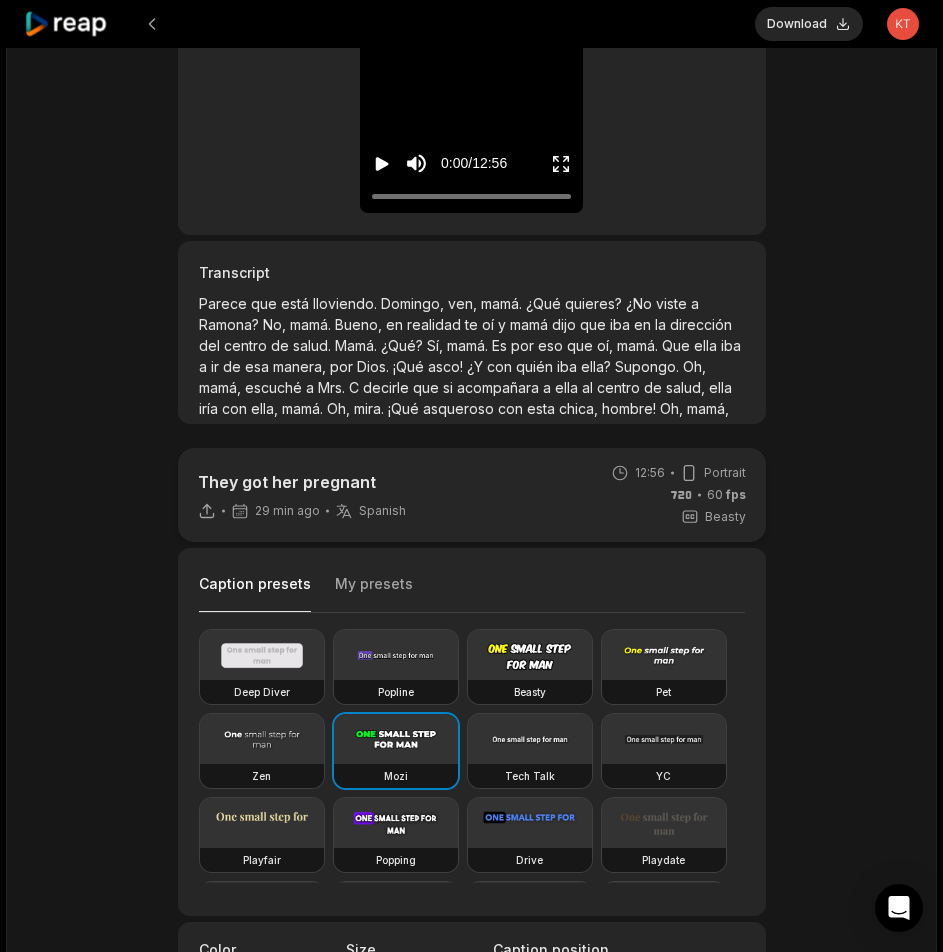 scroll, scrollTop: 300, scrollLeft: 0, axis: vertical 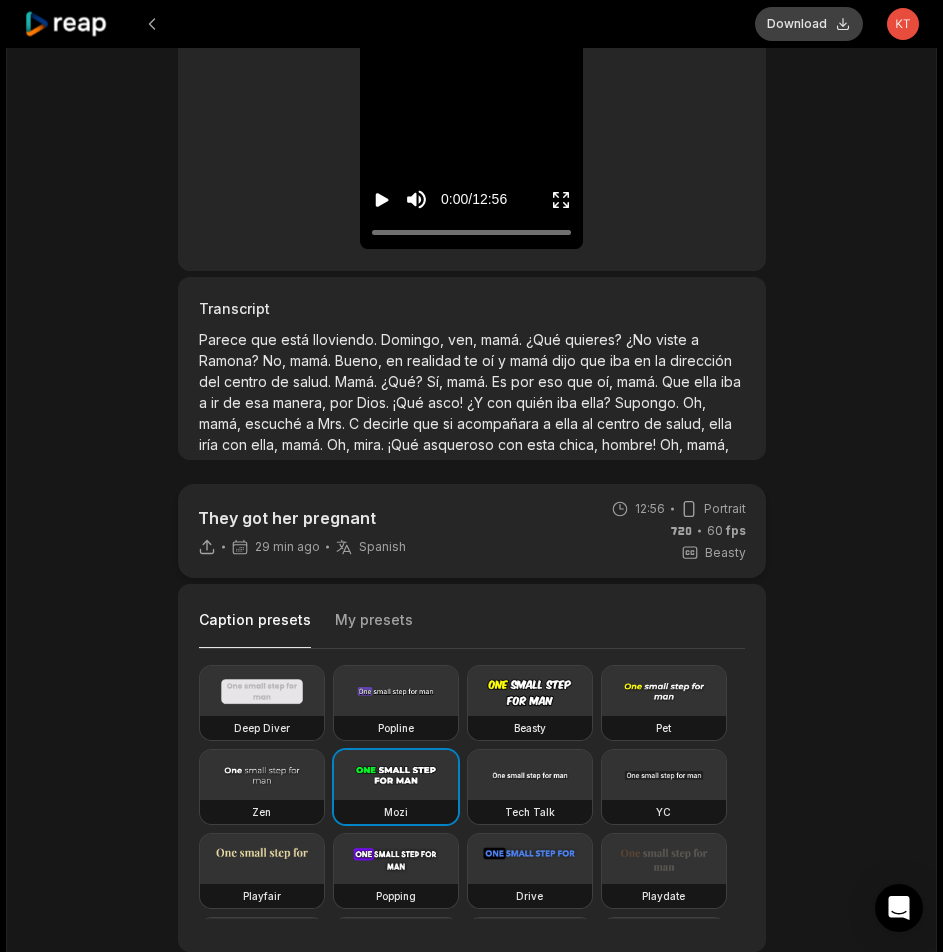 click on "Download" at bounding box center [809, 24] 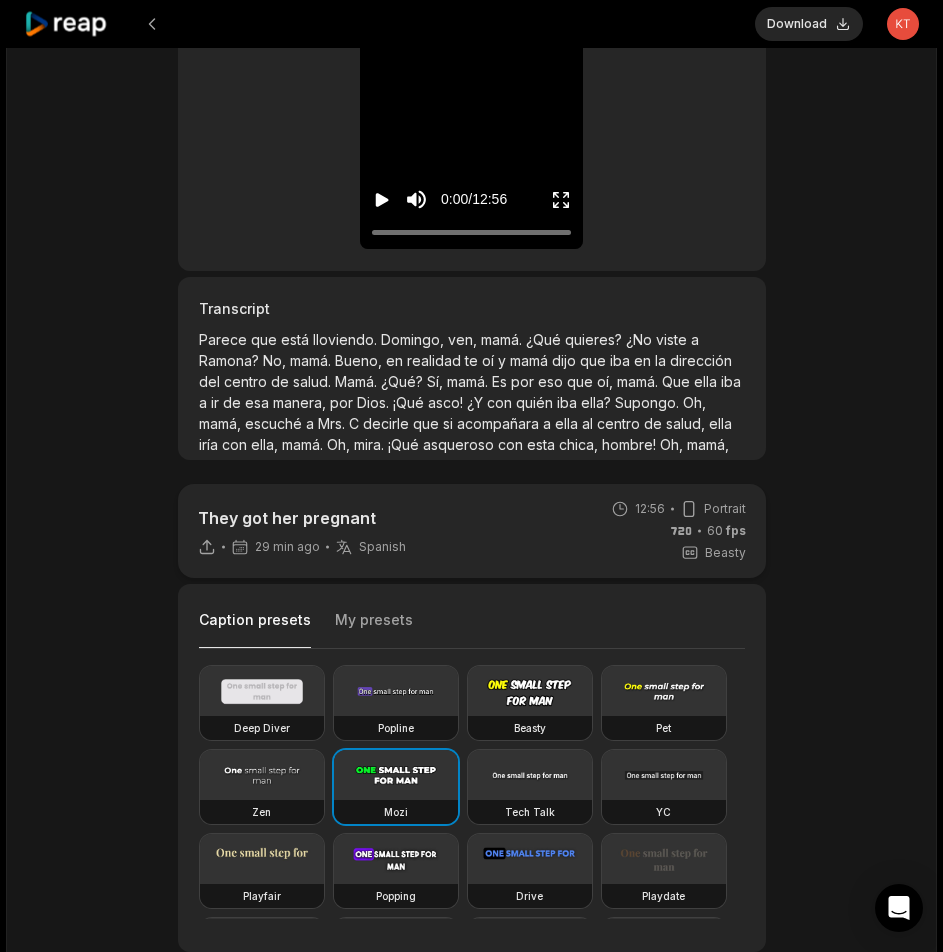 click on "They got her pregnant 29 min ago Spanish es 12:56 Portrait 60   fps Beasty Caption presets My presets Deep Diver Popline Beasty Pet Zen Mozi Tech Talk YC Playfair Popping Drive Playdate Galaxy Turban Flipper Spell Youshaei Pod P Noah Phantom Color #ffffffff Size ** Caption position Top Middle Bottom Add Emoji 🤩 Add Emoji Add Word  Highlight Add Word Highlight Publish Save draft Low-res preview Open in video editor Parece Parece que que   está está   lloviendo lloviendo Domingo, Domingo, ven, ven, mamá mamá ¿Qué ¿Qué   quieres? quieres? ¿No ¿No viste viste   a a   Ramona? Ramona? No, No,   mamá mamá Bueno, Bueno,   en en   realidad realidad   te te oí oí   y y   mamá mamá   dijo dijo   que que   iba iba en en la la   dirección dirección   del del   centro centro de de   salud salud Mamá Mamá ¿Qué? ¿Qué? Sí, Sí,   mamá mamá Es Es   por por   eso eso   que que   oí, oí,   mamá mamá Que Que   ella ella   iba iba   a a   ir ir   de de   esa esa" at bounding box center (471, 509) 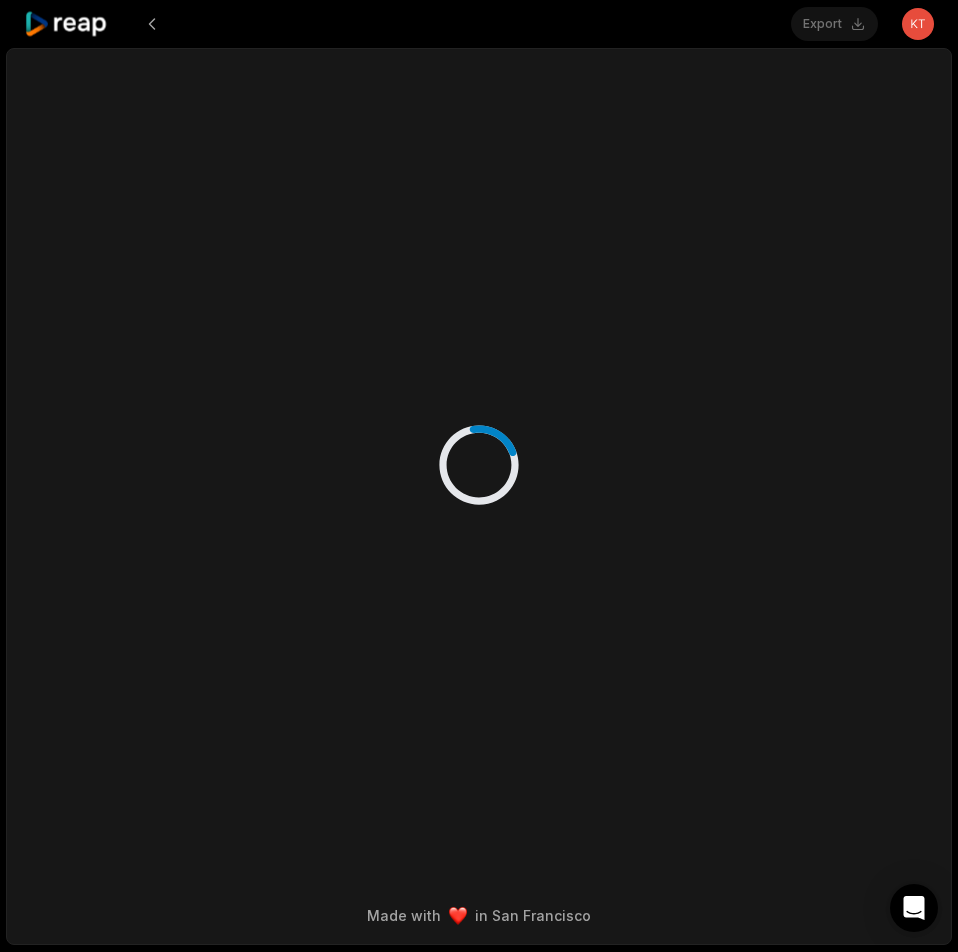 scroll, scrollTop: 0, scrollLeft: 0, axis: both 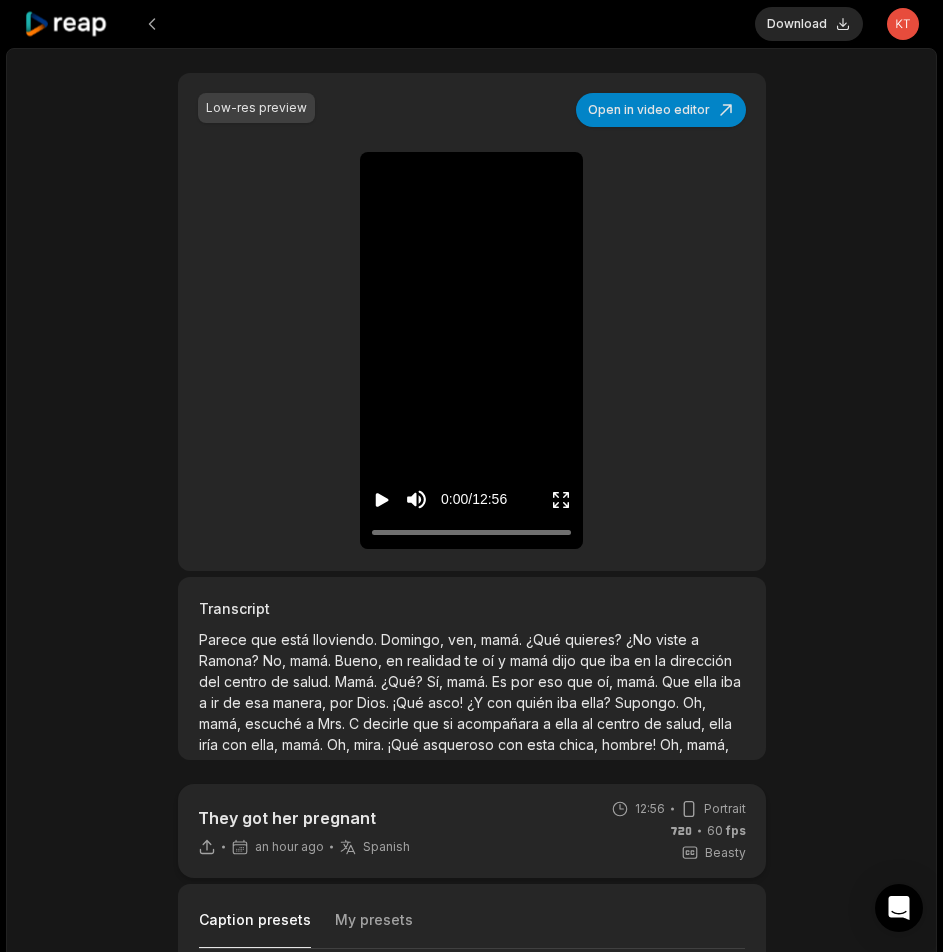 click 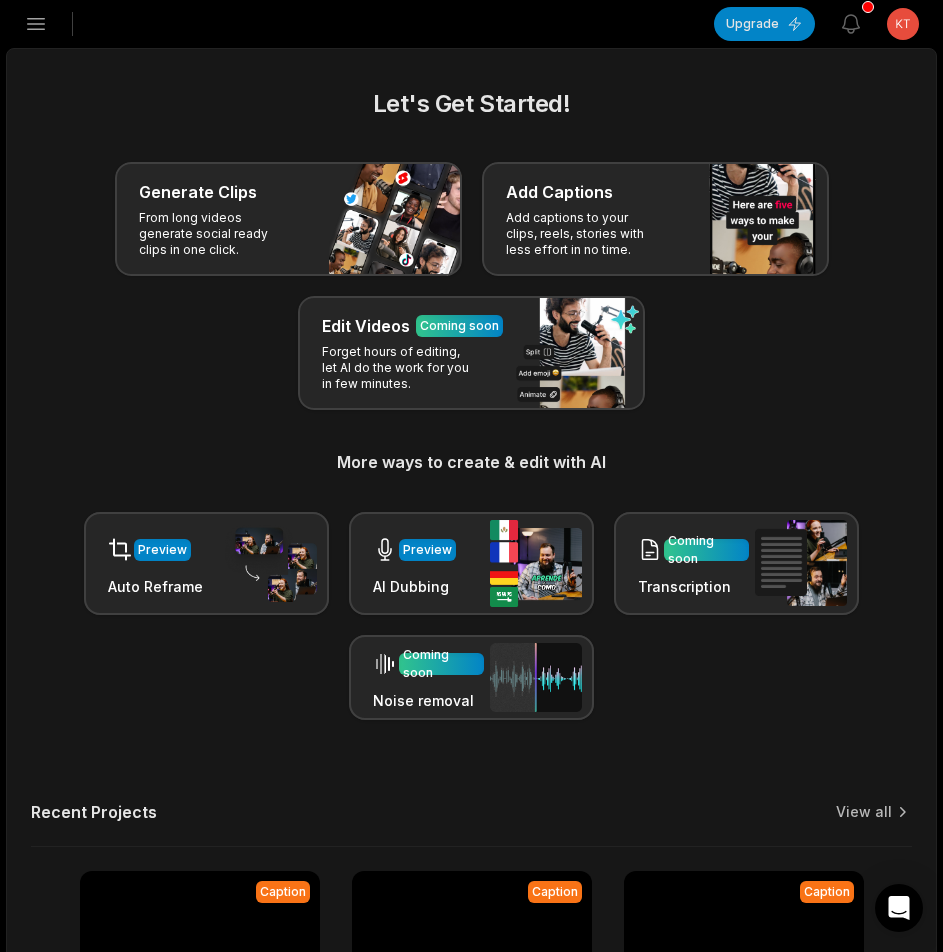 click 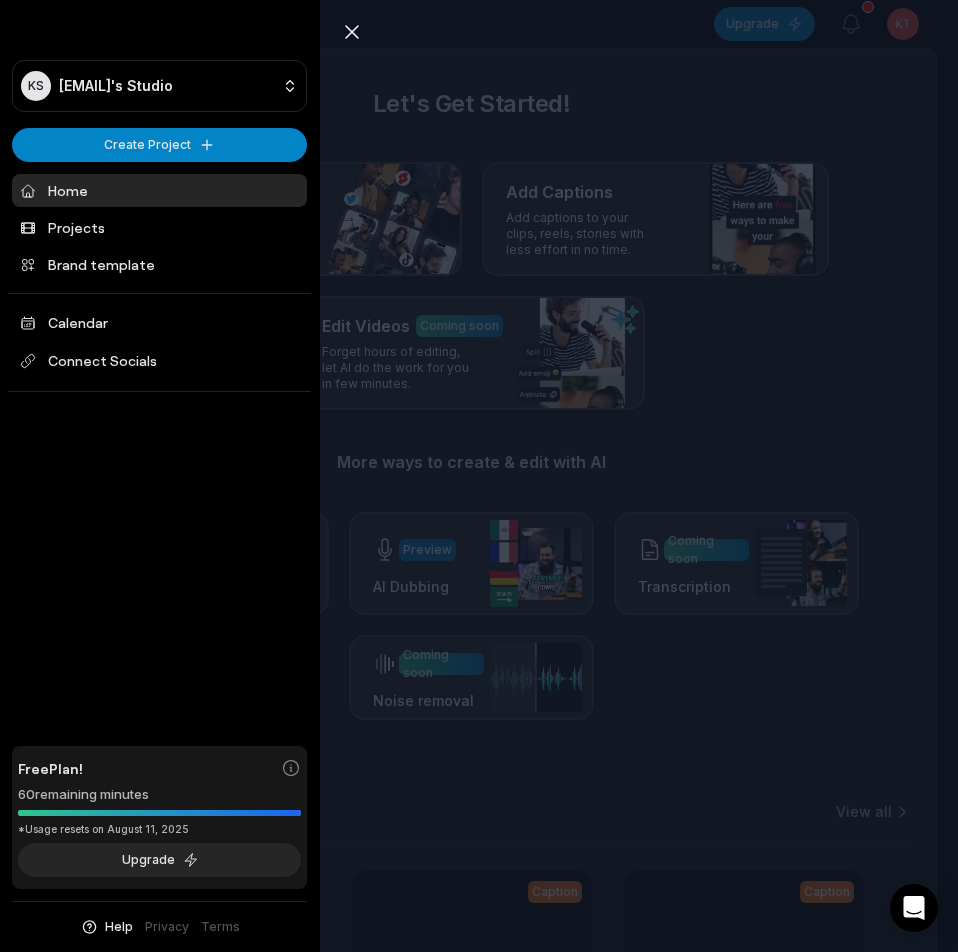 click 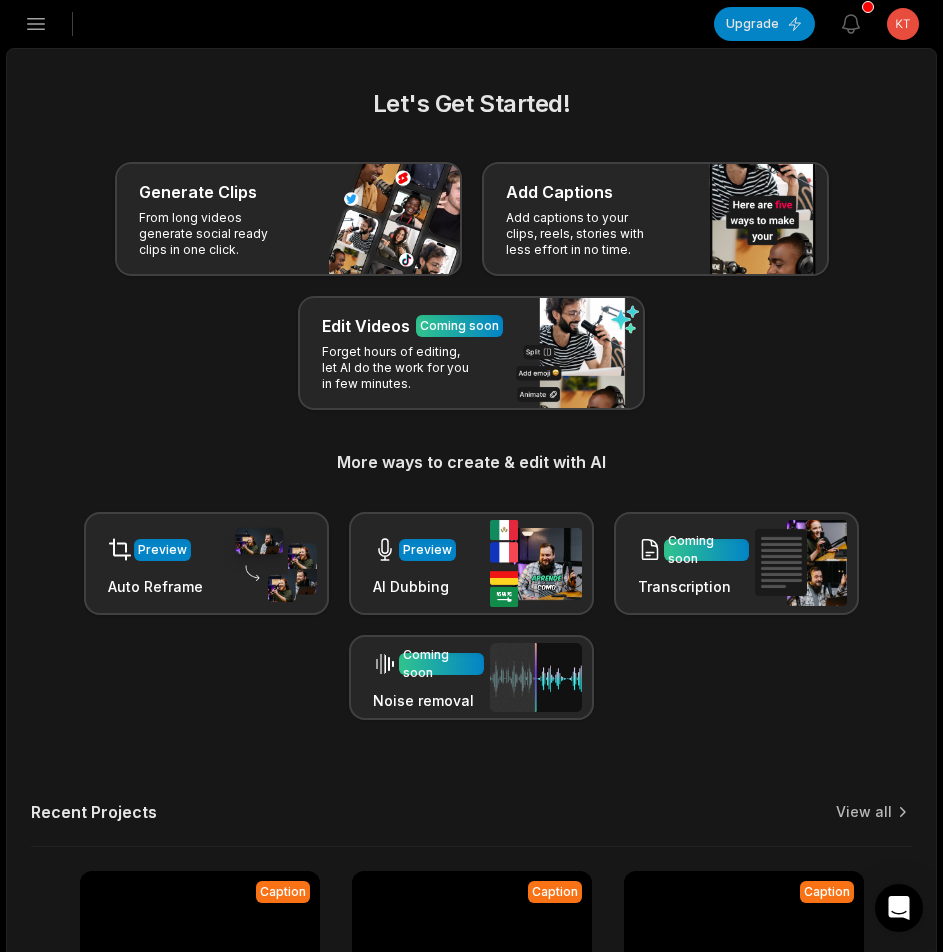 click on "Open sidebar" at bounding box center (36, 24) 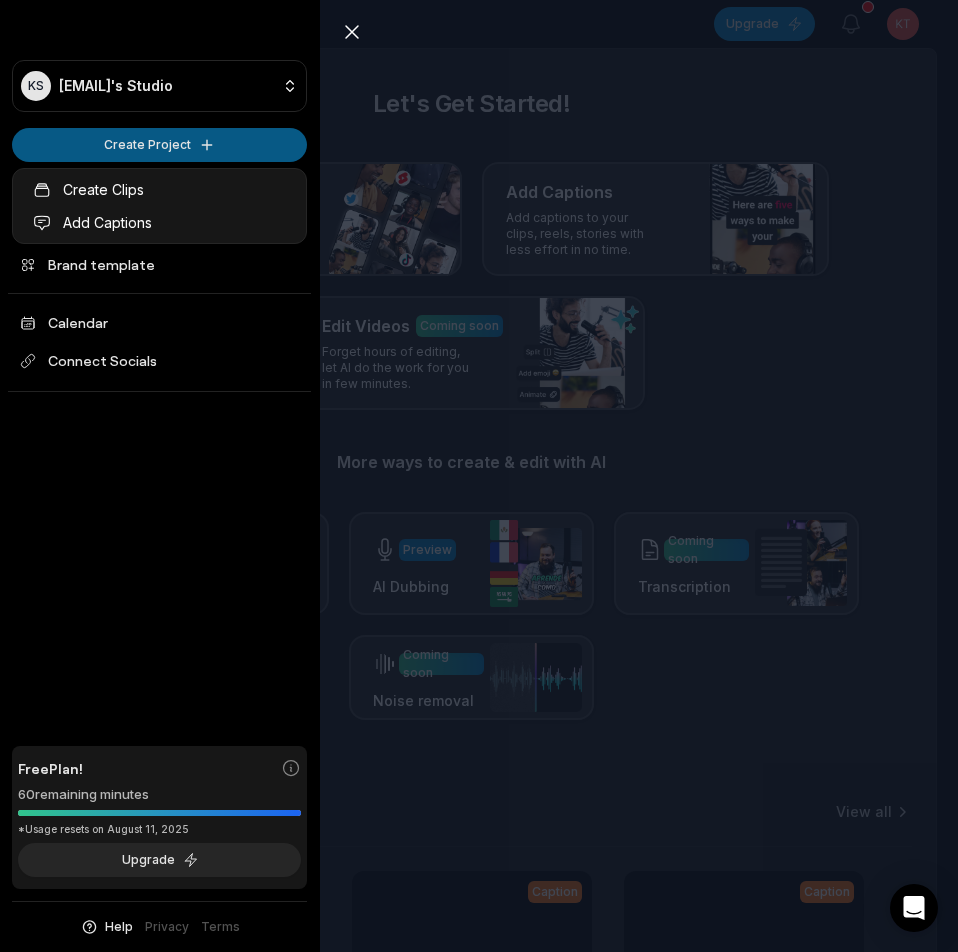 click on "KS Ktvkynmx@telegmail.com's Studio Create Project Home Projects Brand template Calendar Connect Socials Free  Plan! 60  remaining minutes *Usage resets on August 11, 2025 Upgrade Help Privacy Terms Open sidebar Upgrade View notifications Open user menu   Let's Get Started! Generate Clips From long videos generate social ready clips in one click. Add Captions Add captions to your clips, reels, stories with less effort in no time. Edit Videos Coming soon Forget hours of editing, let AI do the work for you in few minutes. More ways to create & edit with AI Preview Auto Reframe Preview AI Dubbing Coming soon Transcription Coming soon Noise removal Recent Projects View all Caption 12:56 They got her pregnant Open options an hour ago Caption 09:14 They took her to the midwife to check if she was pregnant. Open options 6 hours ago Caption 13:27 Valentine's Day in the Nopalera neighborhood Open options 6 hours ago Made with   in San Francisco
Close sidebar KS Ktvkynmx@telegmail.com's Studio Create Project 60" at bounding box center [479, 476] 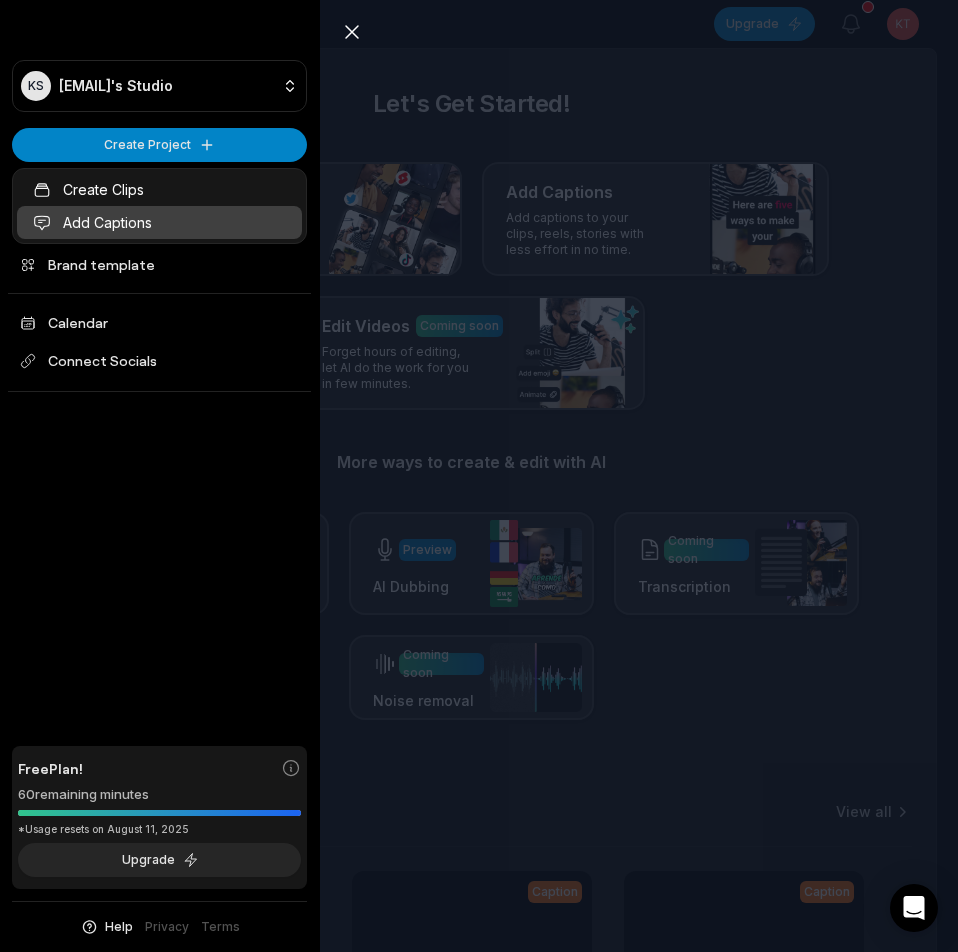 click on "Add Captions" at bounding box center (159, 222) 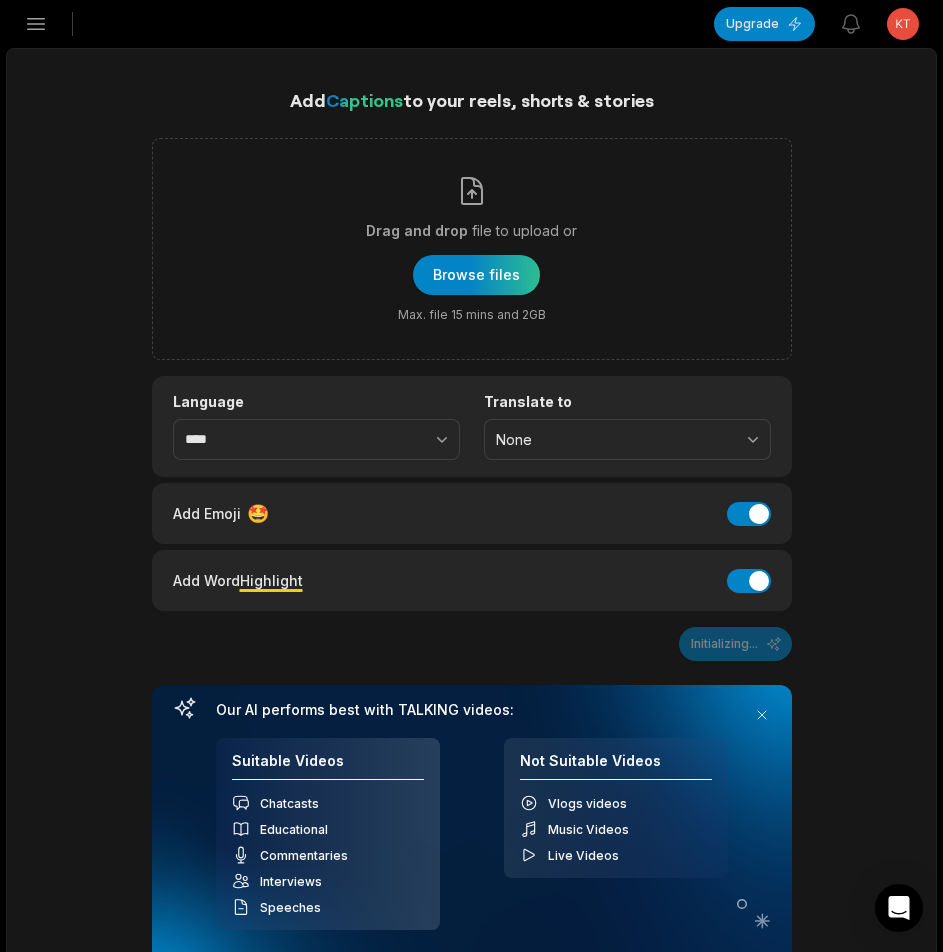 scroll, scrollTop: 0, scrollLeft: 0, axis: both 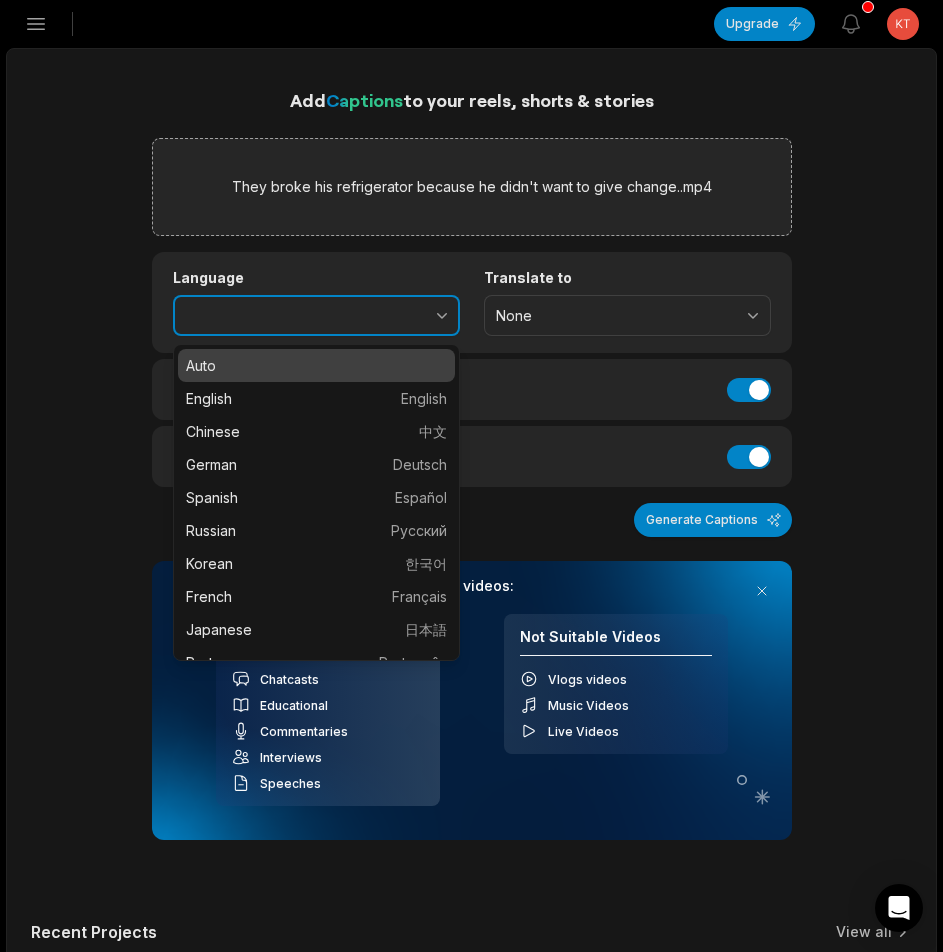 click at bounding box center [398, 316] 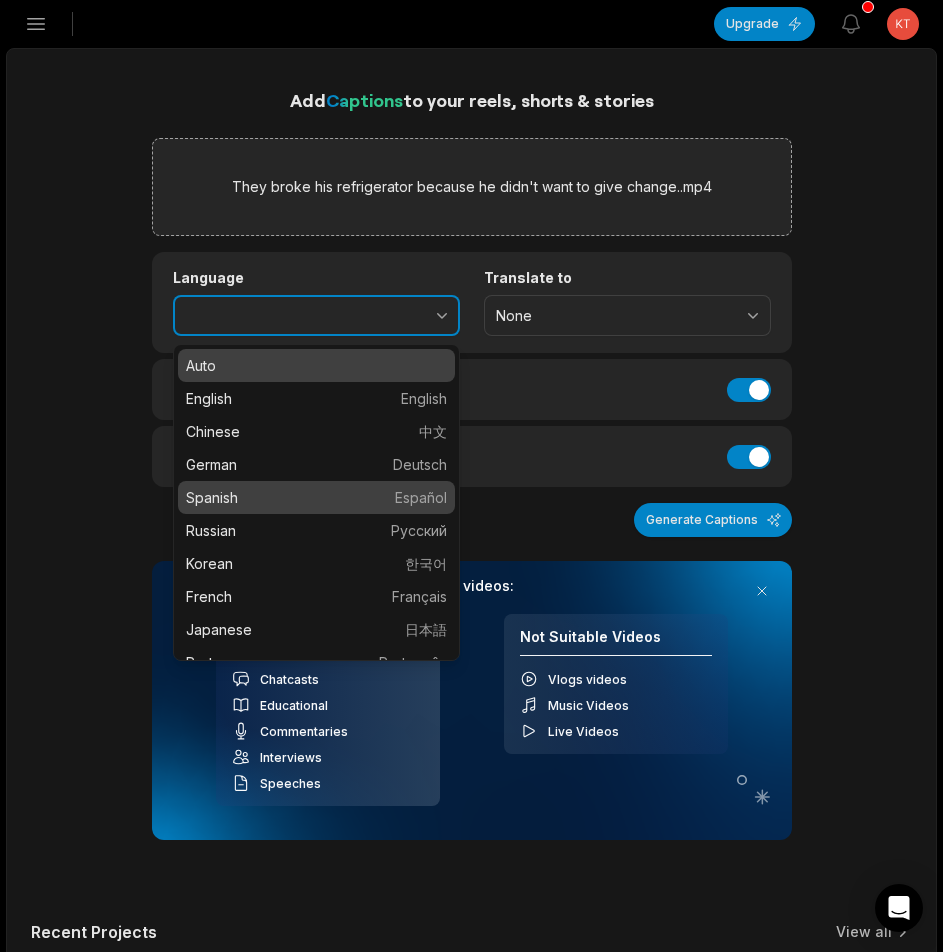 type on "*******" 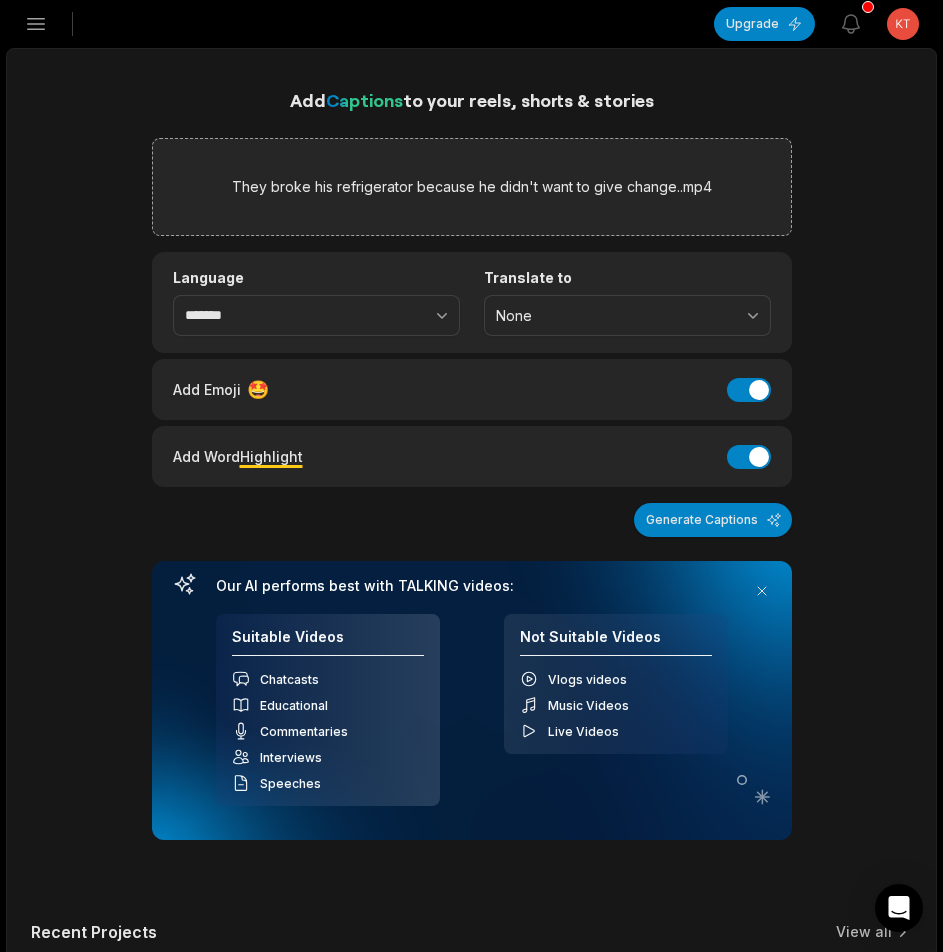 click on "Generate Captions" at bounding box center (713, 520) 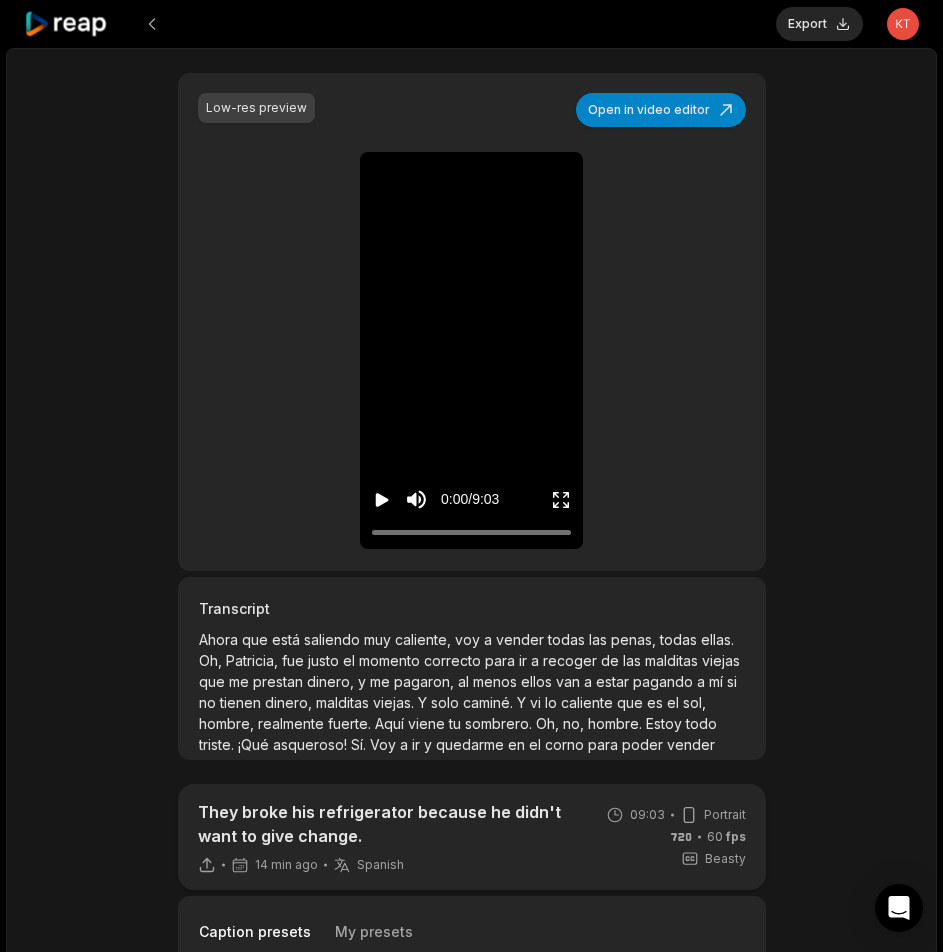 scroll, scrollTop: 300, scrollLeft: 0, axis: vertical 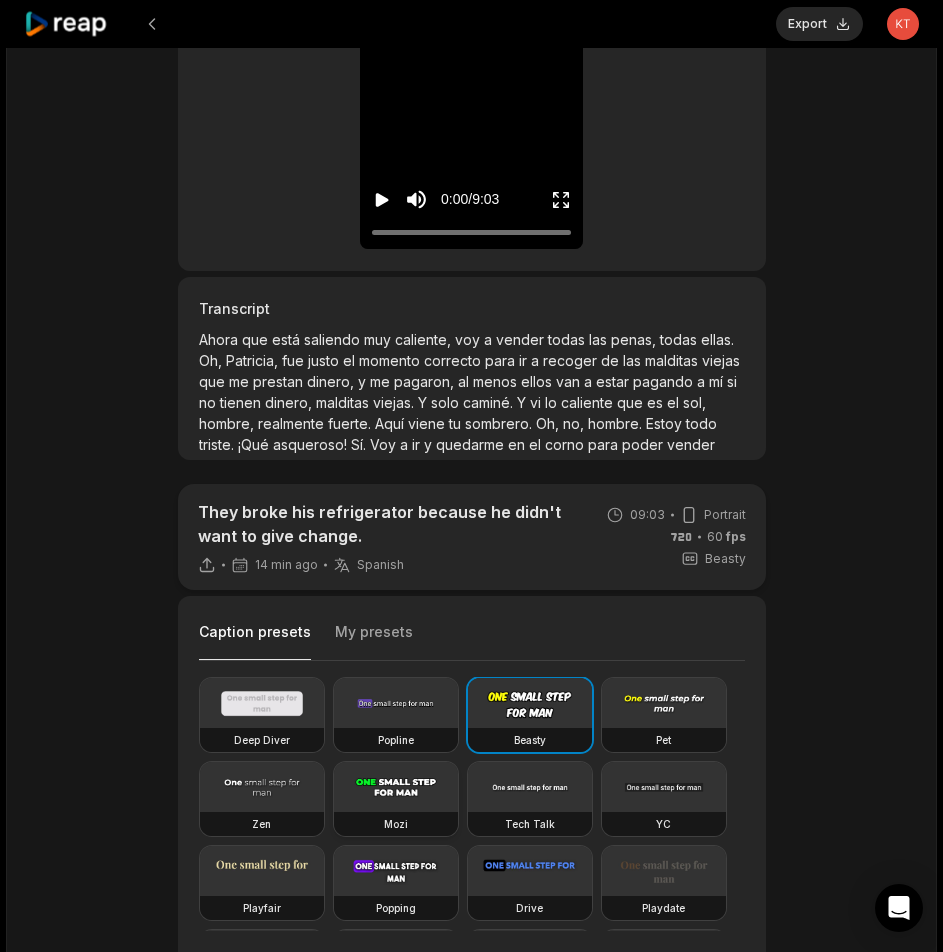 click at bounding box center (396, 787) 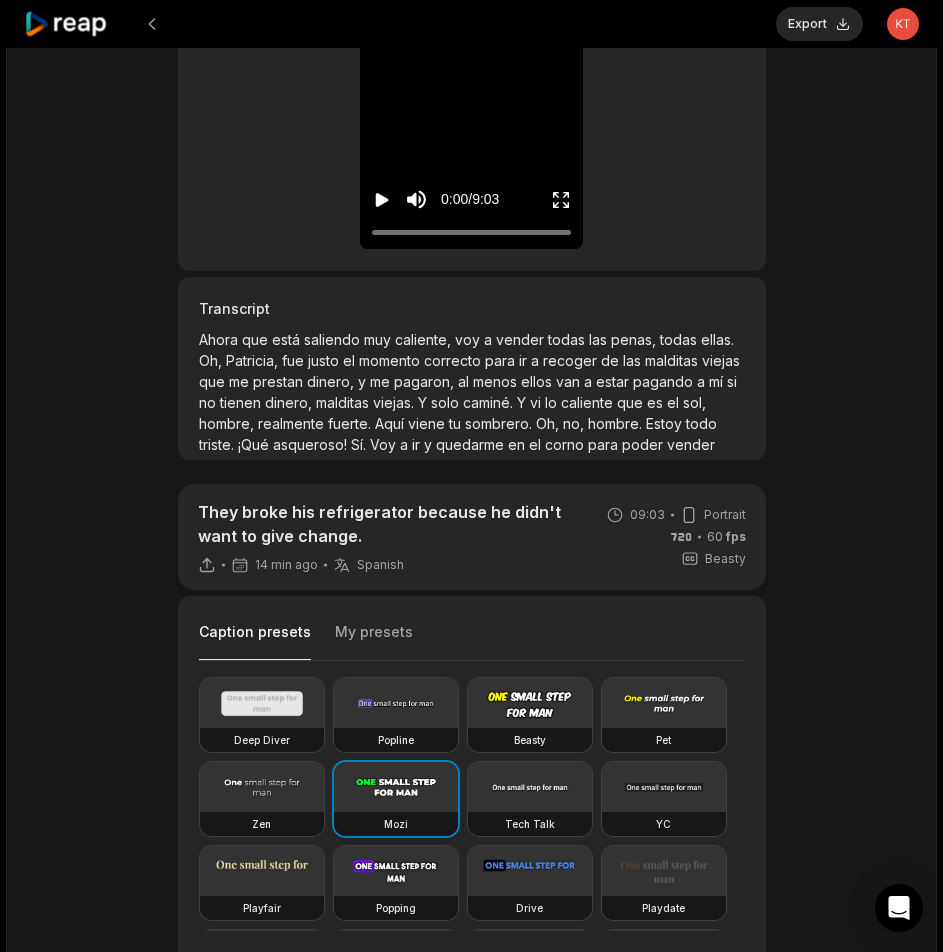 type on "**" 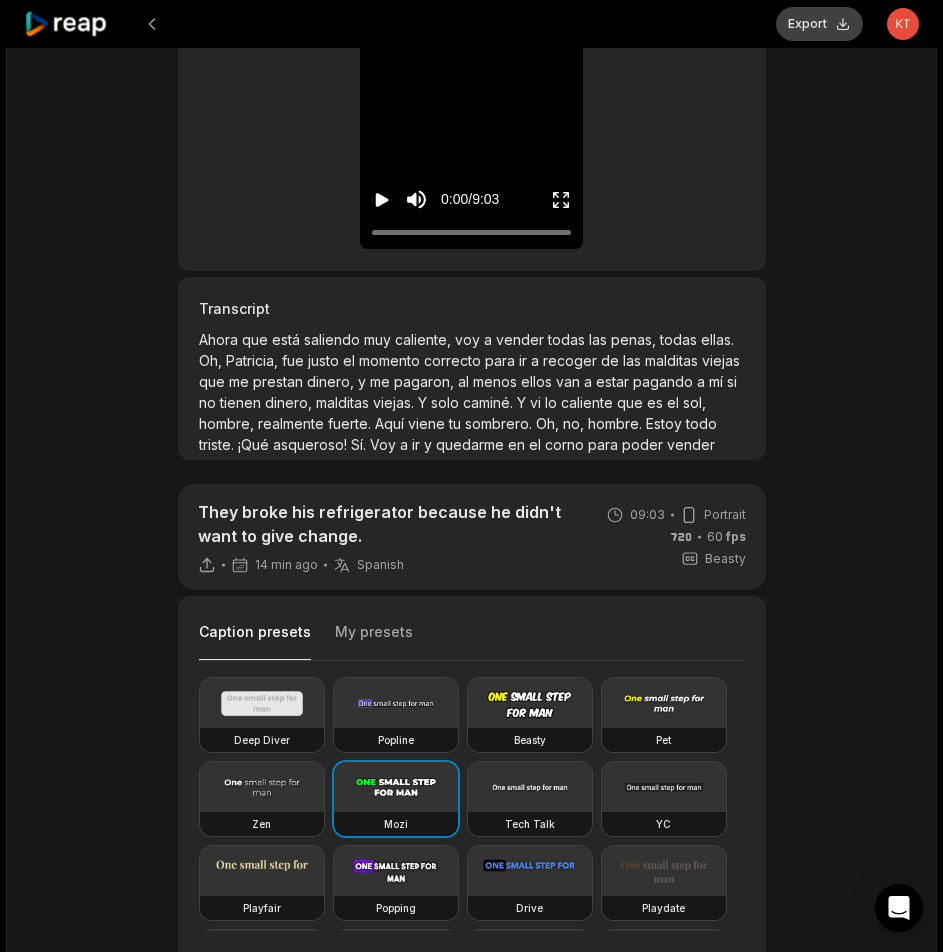 click on "Export" at bounding box center (819, 24) 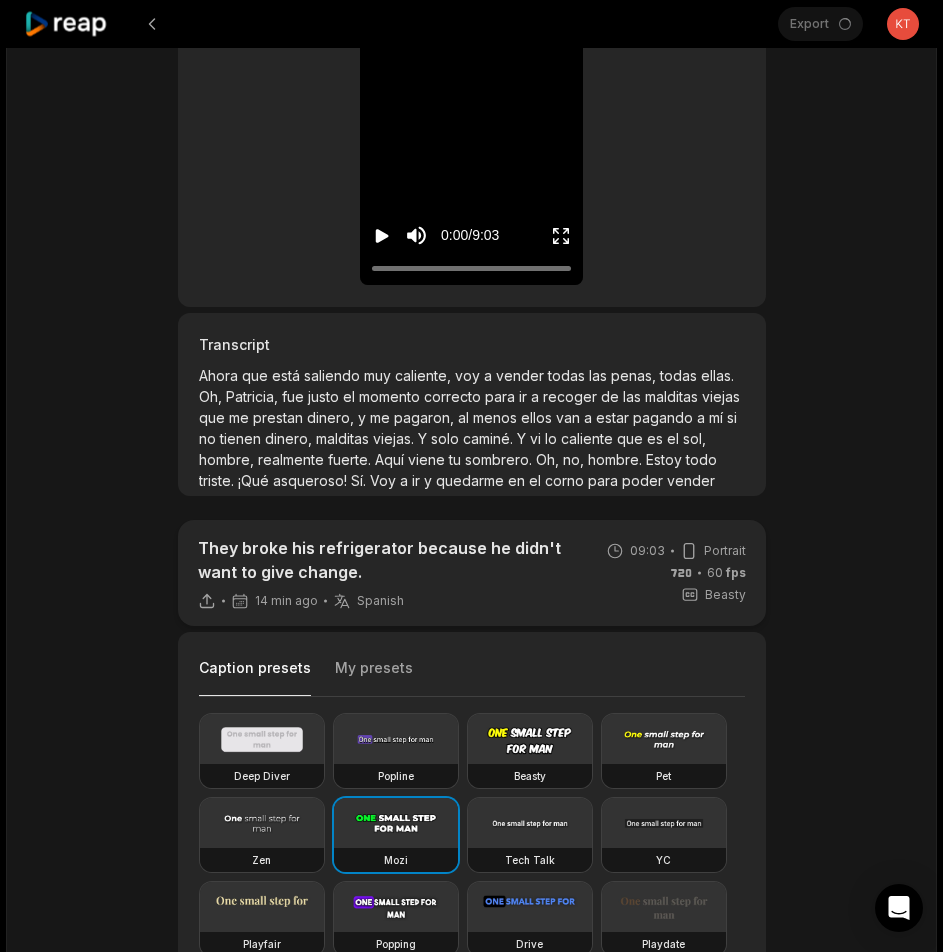 scroll, scrollTop: 336, scrollLeft: 0, axis: vertical 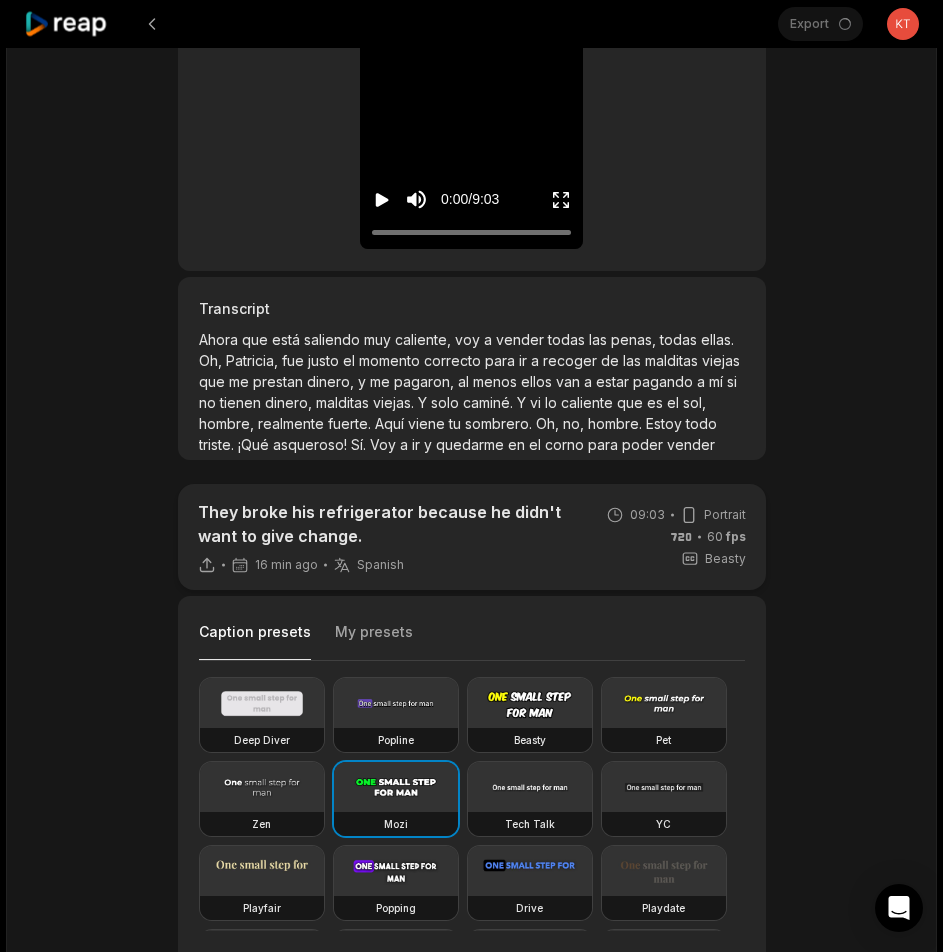 click on "They broke his refrigerator because he didn't want to give change. 16 min ago Spanish es 09:03 Portrait 60   fps Beasty Caption presets My presets Deep Diver Popline Beasty Pet Zen Mozi Tech Talk YC Playfair Popping Drive Playdate Galaxy Turban Flipper Spell Youshaei Pod P Noah Phantom Color #ffffffff Size ** Caption position Top Middle Bottom Add Emoji 🤩 Add Emoji Add Word  Highlight Add Word Highlight Publish Save draft Processing requested updates Low-res preview Open in video editor Ahora Ahora que que   está está   saliendo saliendo muy muy   caliente, caliente, voy voy a a   vender vender   todas todas las las   penas, penas, todas todas   ellas ellas Oh, Oh,   Patricia, Patricia,   fue fue justo justo   el el   momento momento correcto correcto para para   ir ir   a a recoger recoger   de de   las las   malditas malditas viejas viejas   que que   me me   prestan prestan dinero, dinero,   y y   me me   pagaron, pagaron, al al   menos menos   ellos ellos   van van   a a" at bounding box center [471, 497] 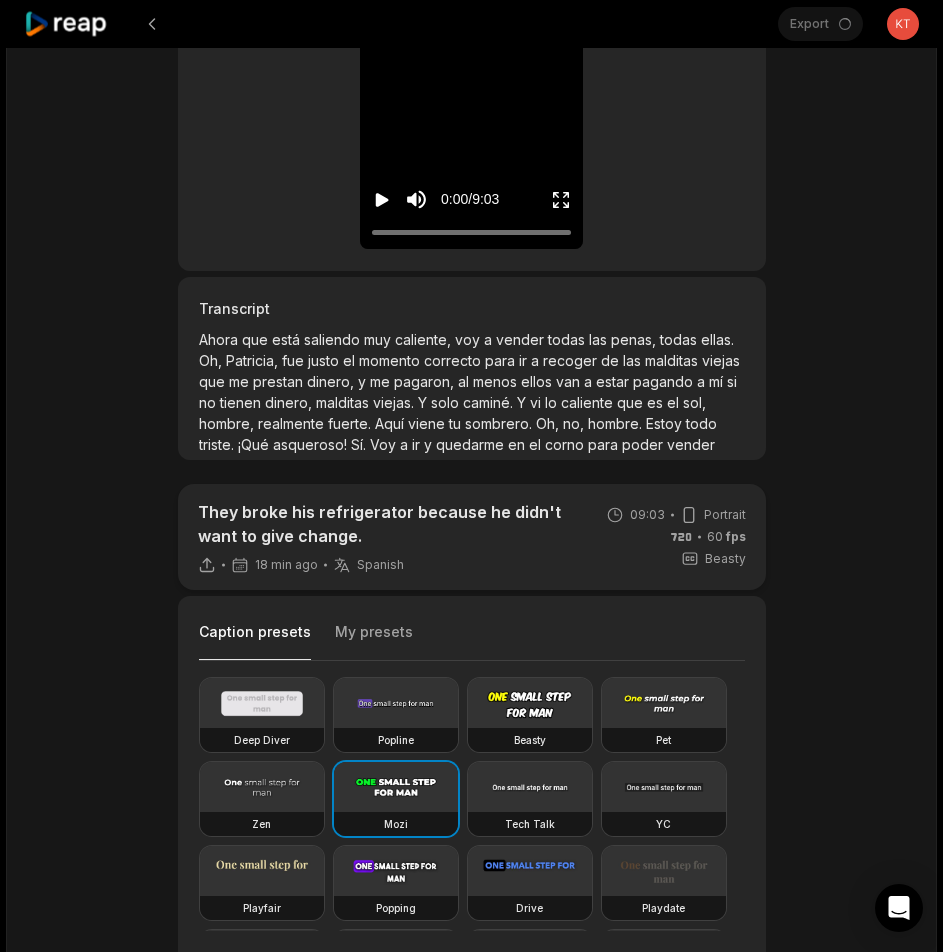 scroll, scrollTop: 300, scrollLeft: 0, axis: vertical 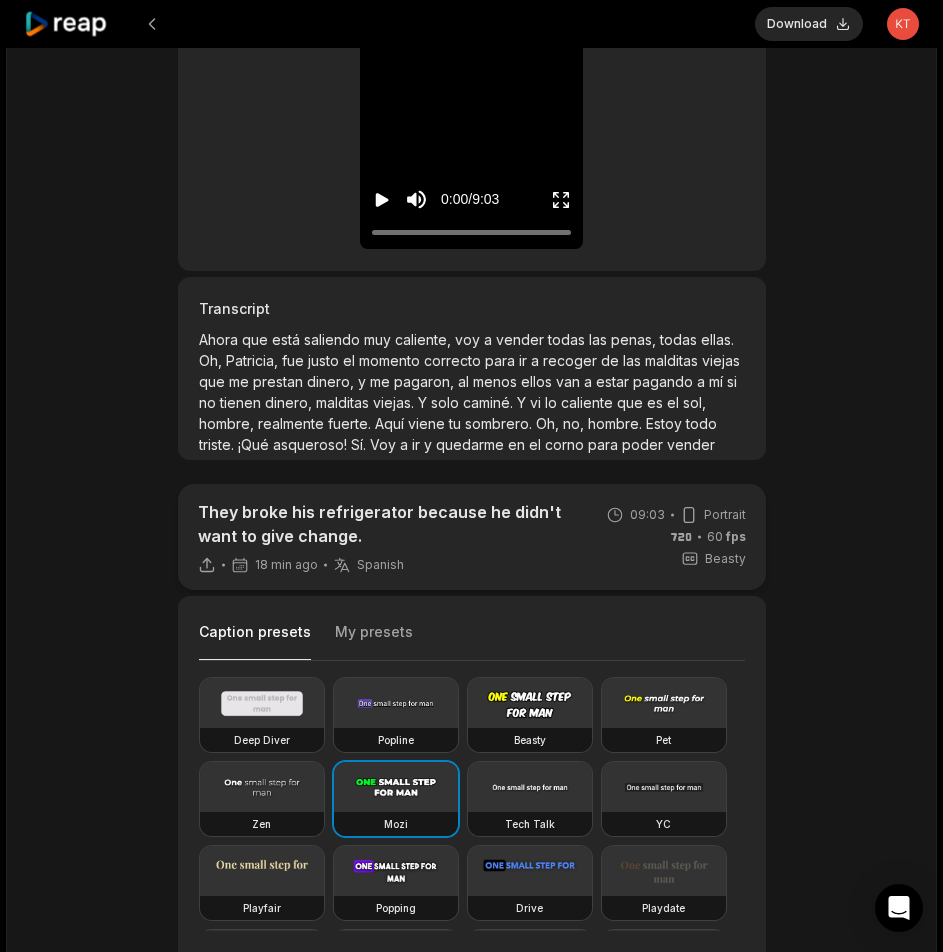 drag, startPoint x: 844, startPoint y: 31, endPoint x: 815, endPoint y: 27, distance: 29.274563 